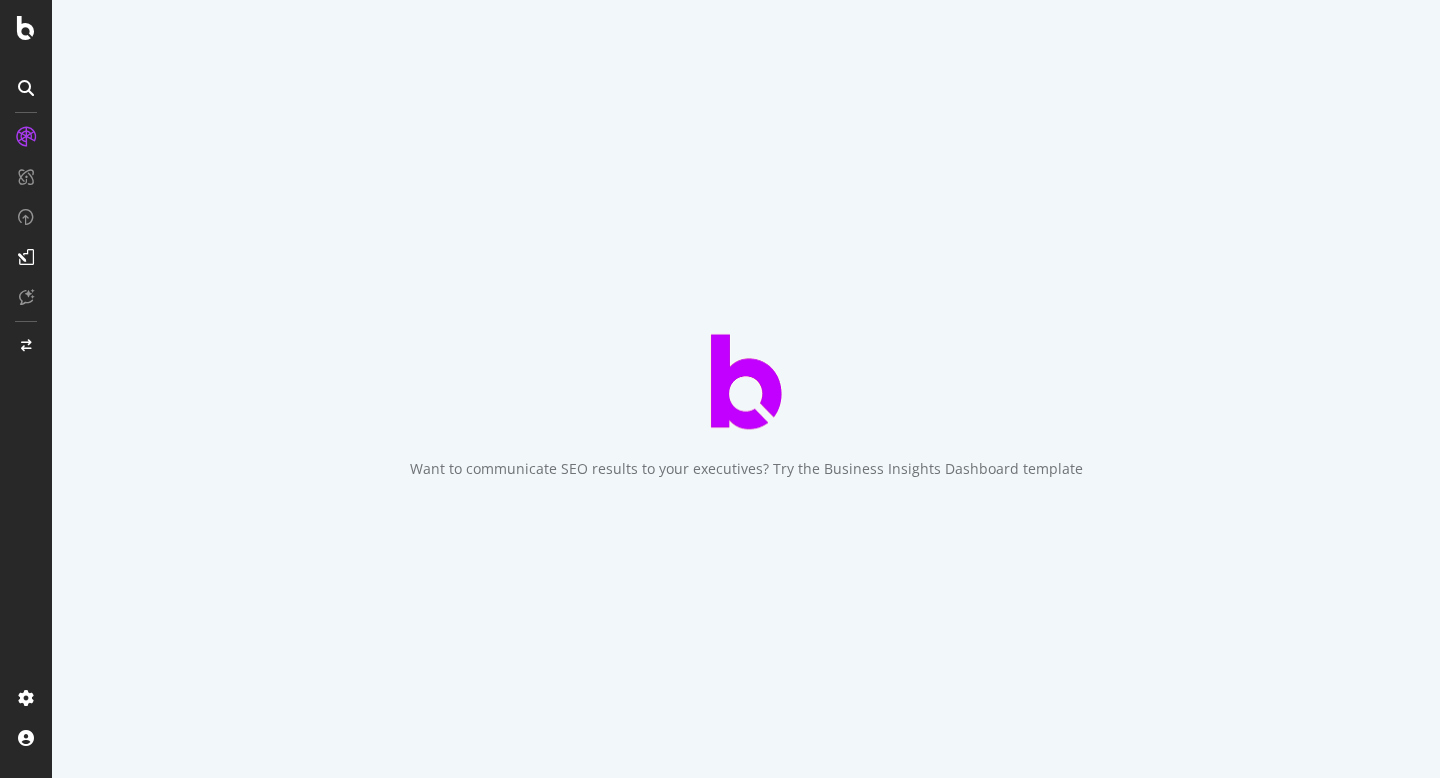 scroll, scrollTop: 0, scrollLeft: 0, axis: both 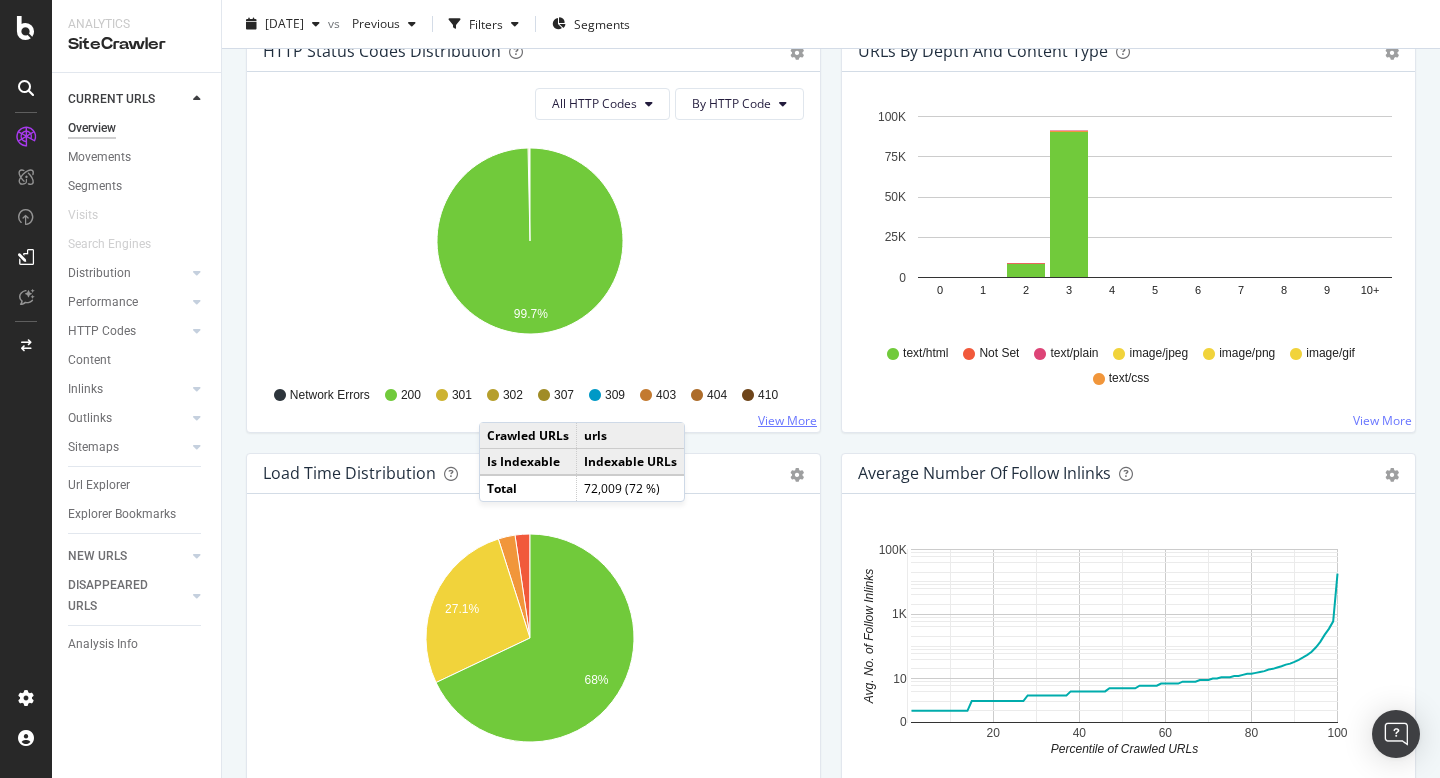 click on "View More" at bounding box center (787, 420) 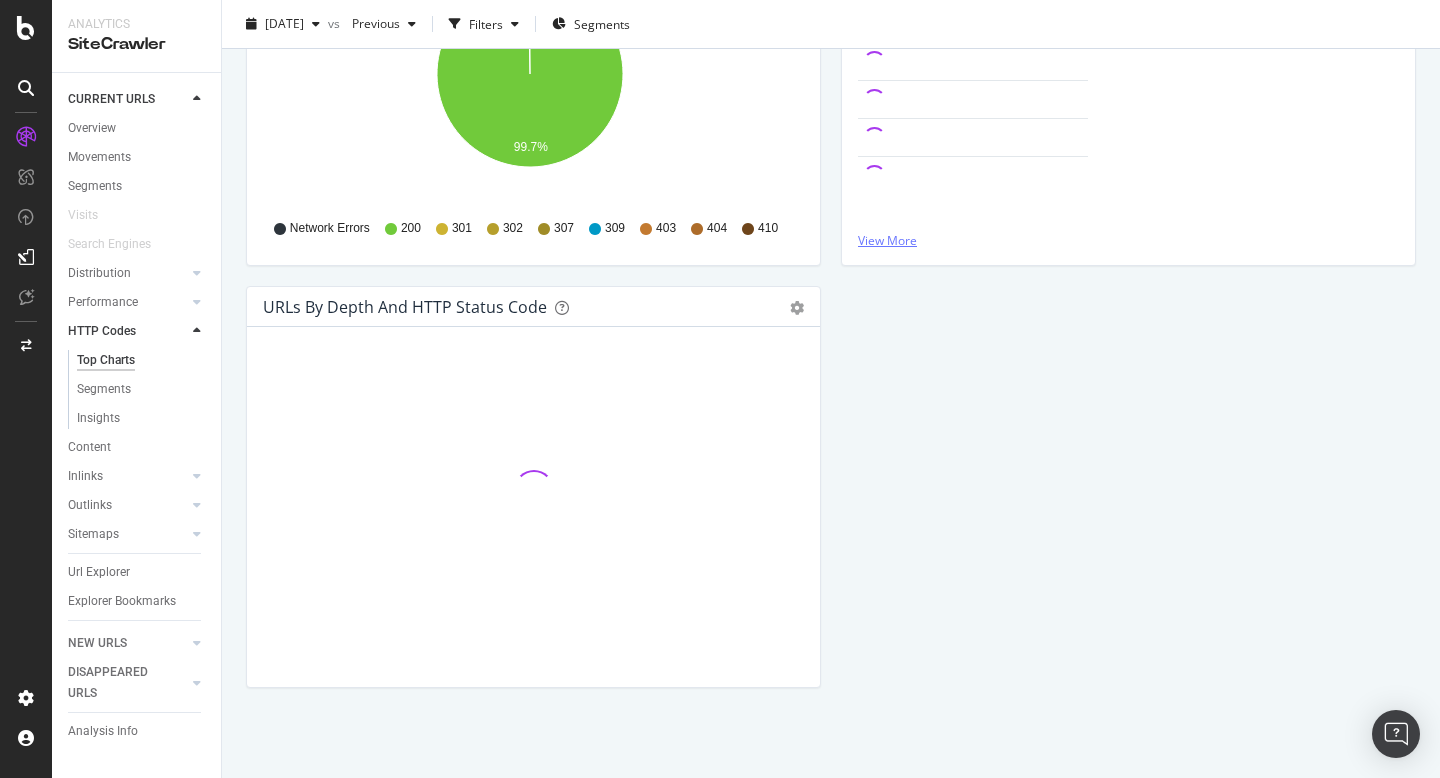 scroll, scrollTop: 0, scrollLeft: 0, axis: both 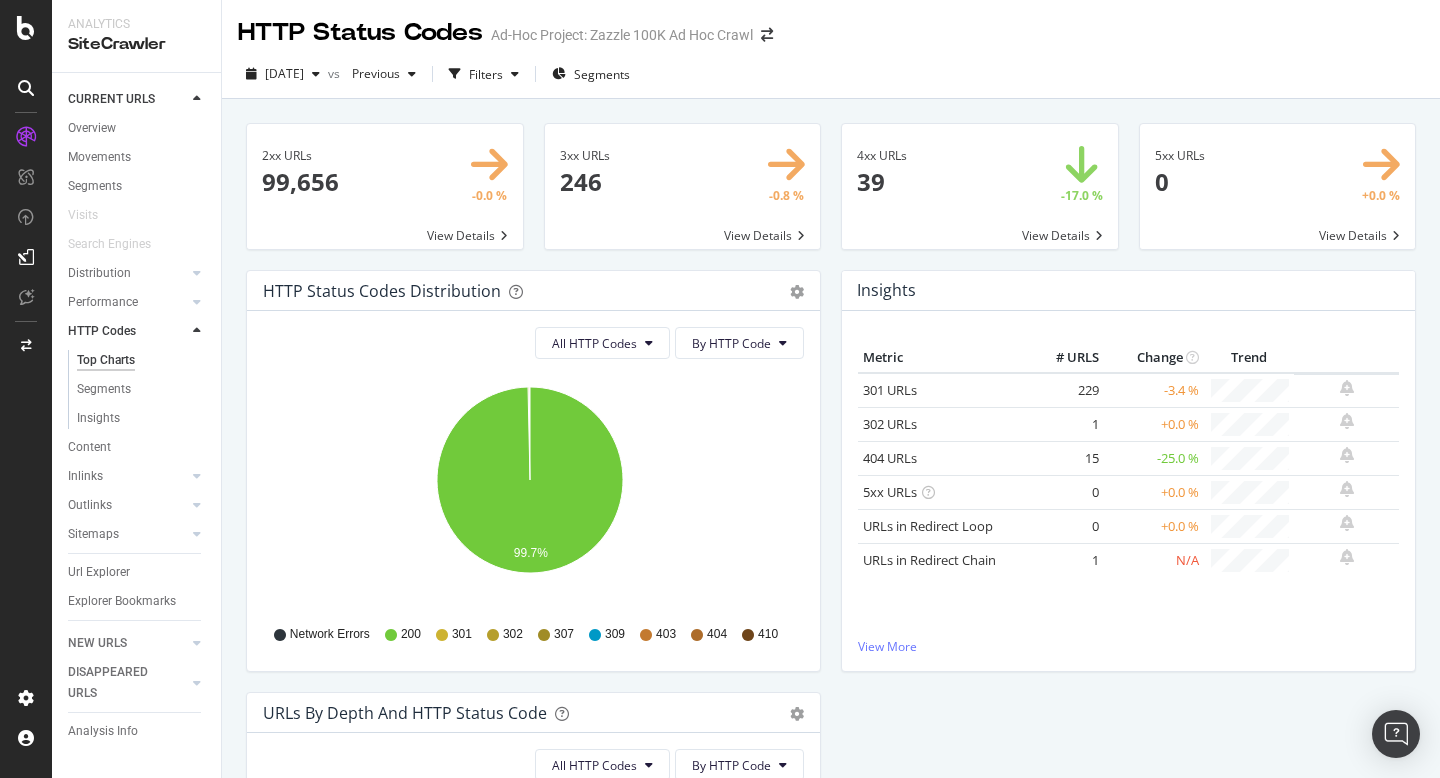 click at bounding box center (980, 186) 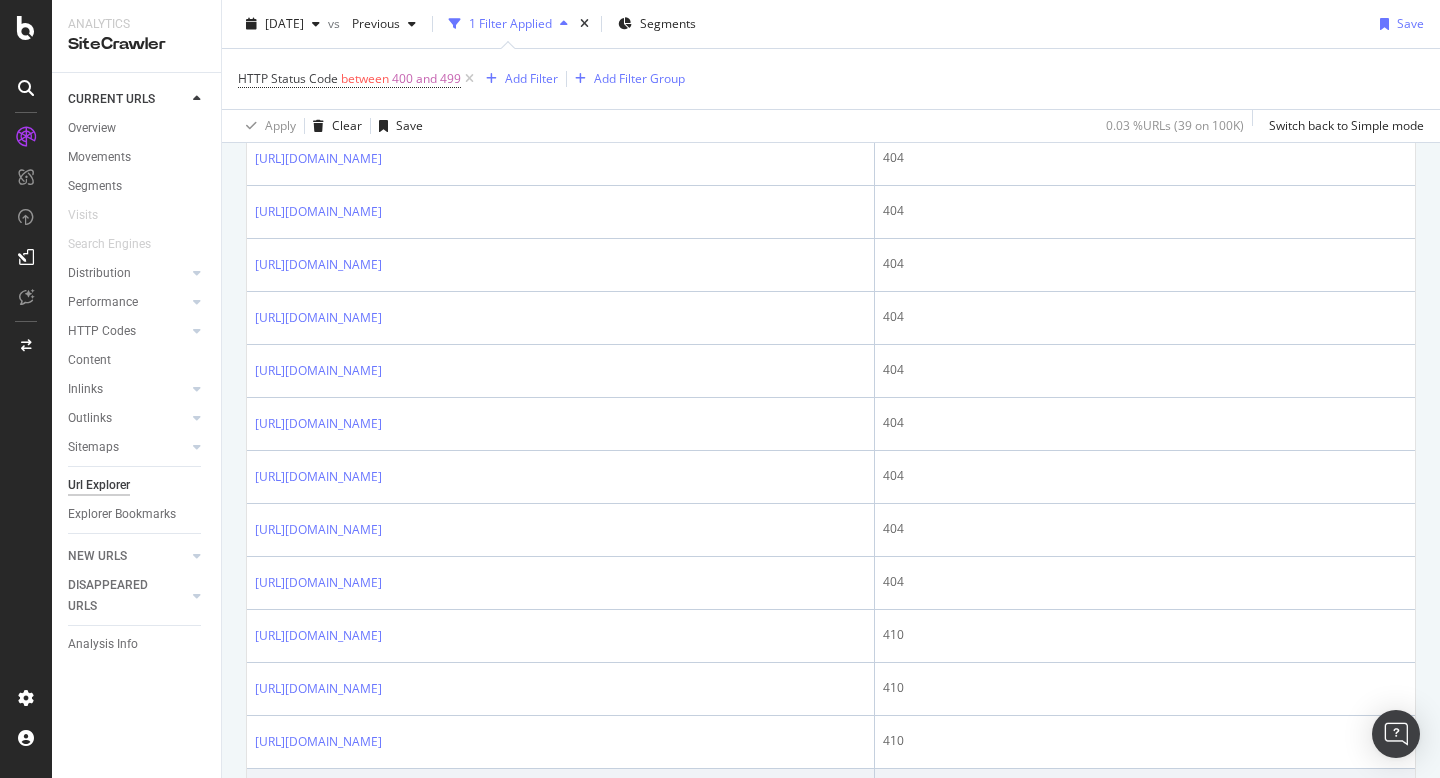 scroll, scrollTop: 2062, scrollLeft: 0, axis: vertical 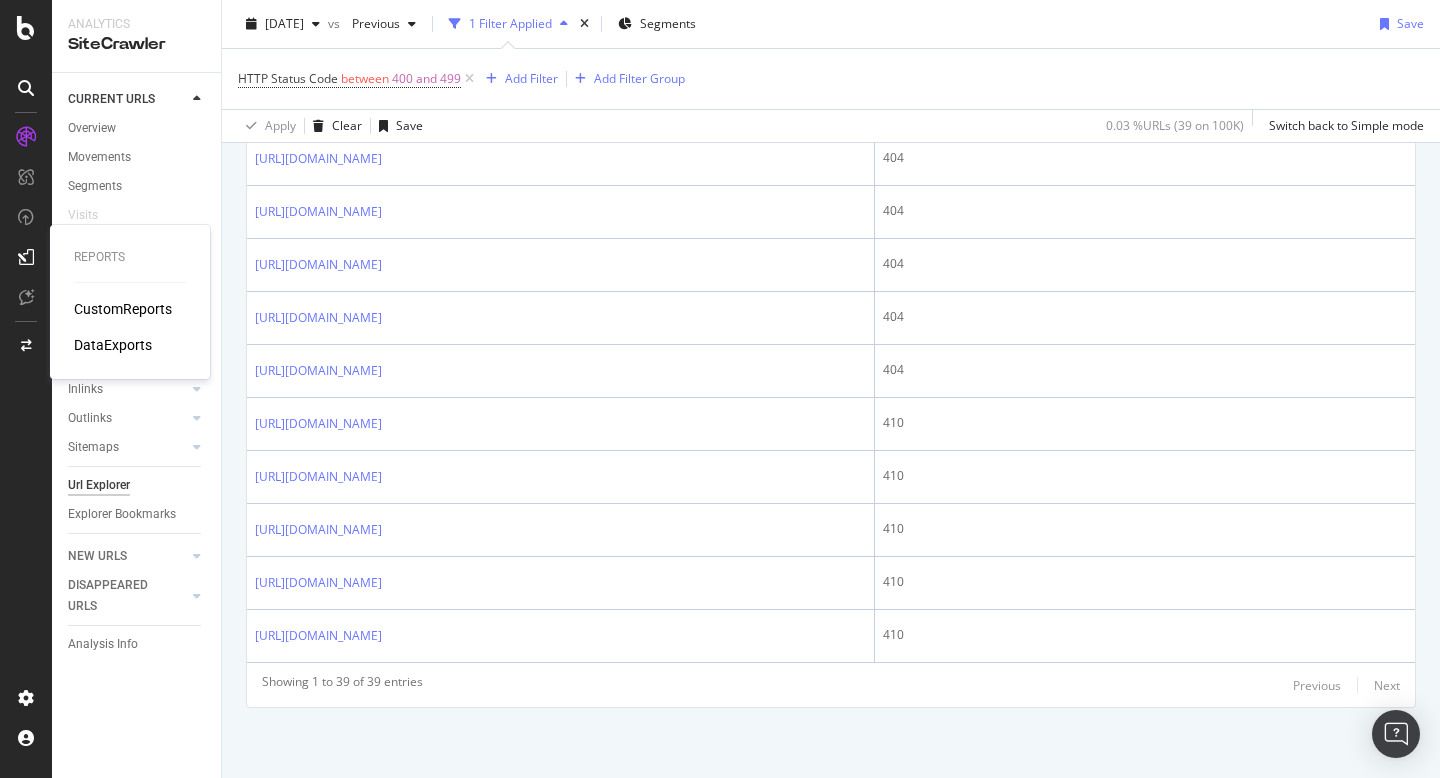 click on "CustomReports" at bounding box center [123, 309] 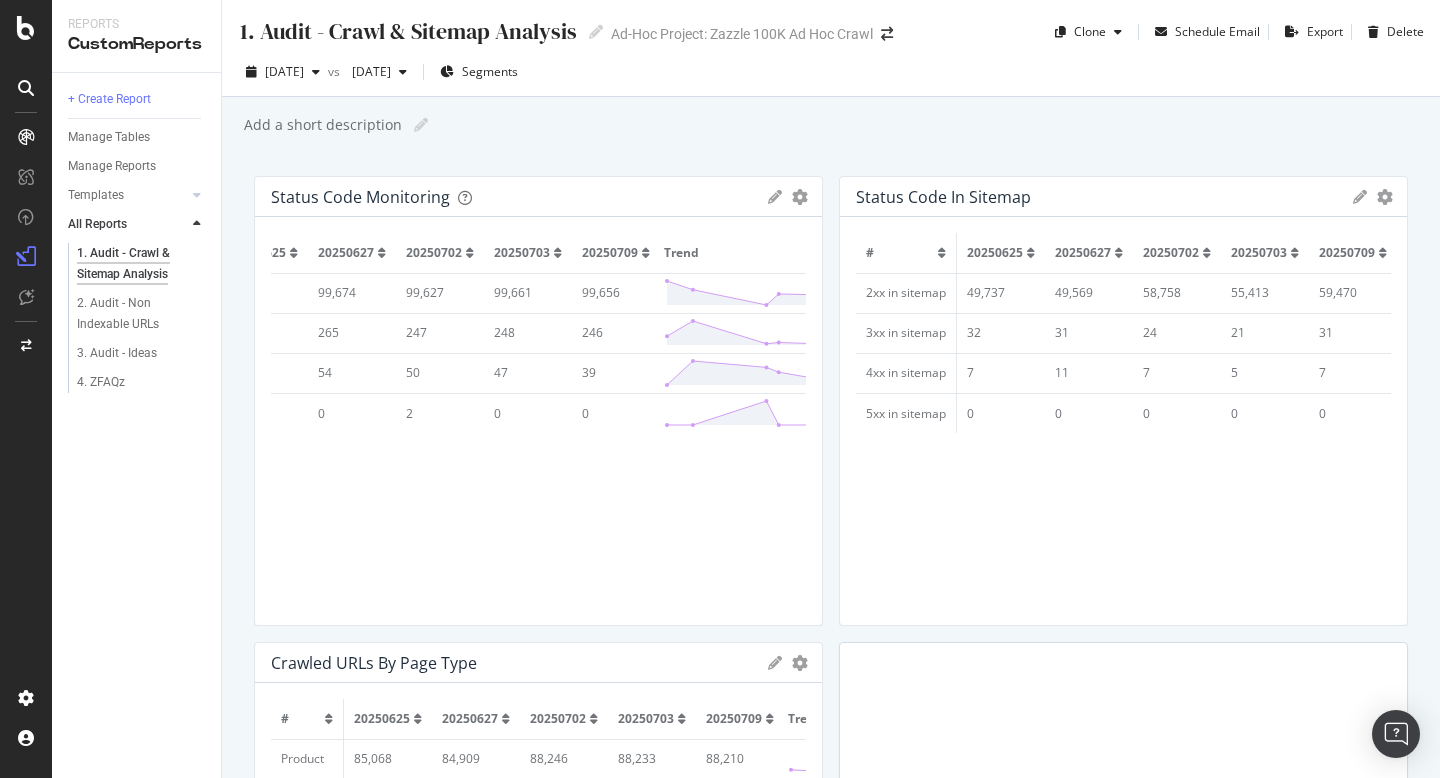 scroll, scrollTop: 0, scrollLeft: 145, axis: horizontal 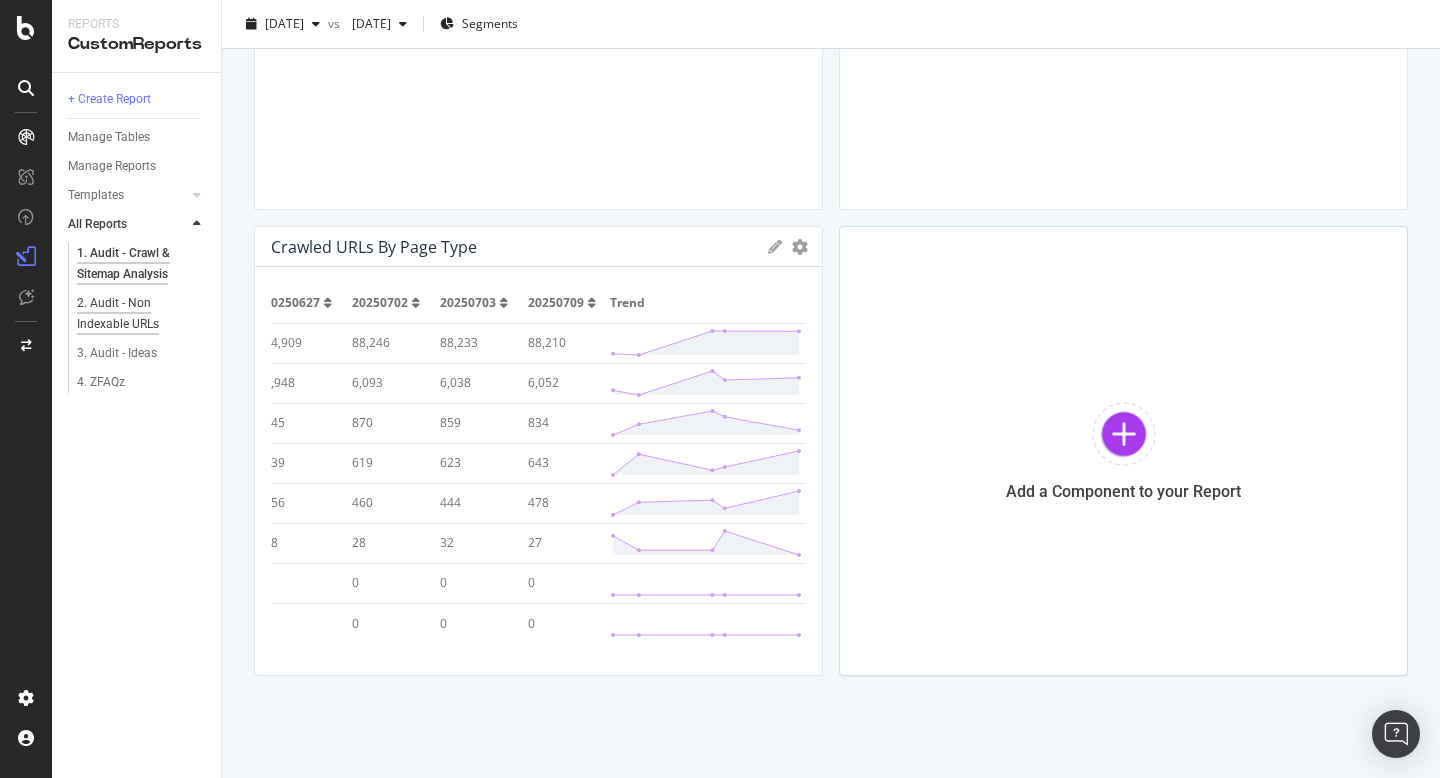 click on "2. Audit - Non Indexable URLs" at bounding box center (134, 314) 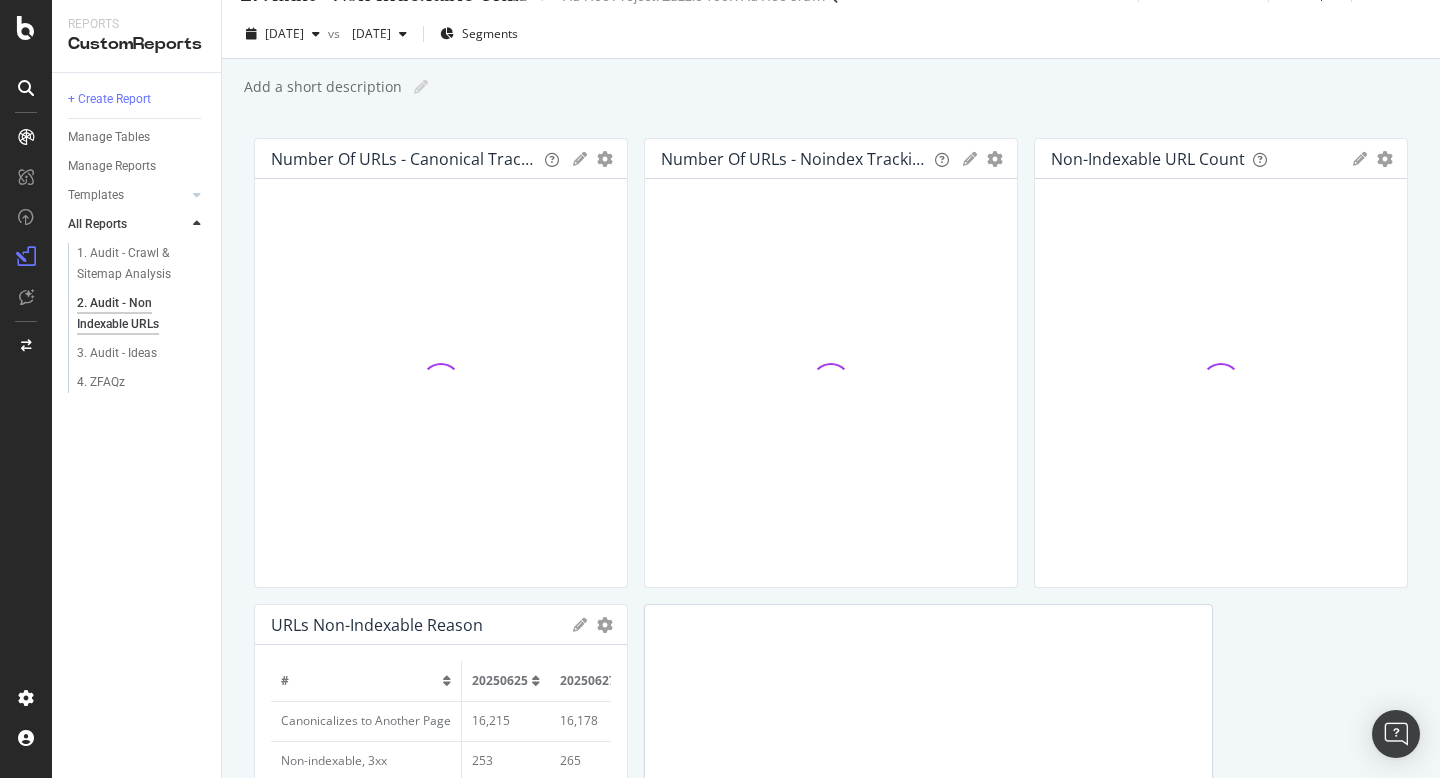 scroll, scrollTop: 40, scrollLeft: 0, axis: vertical 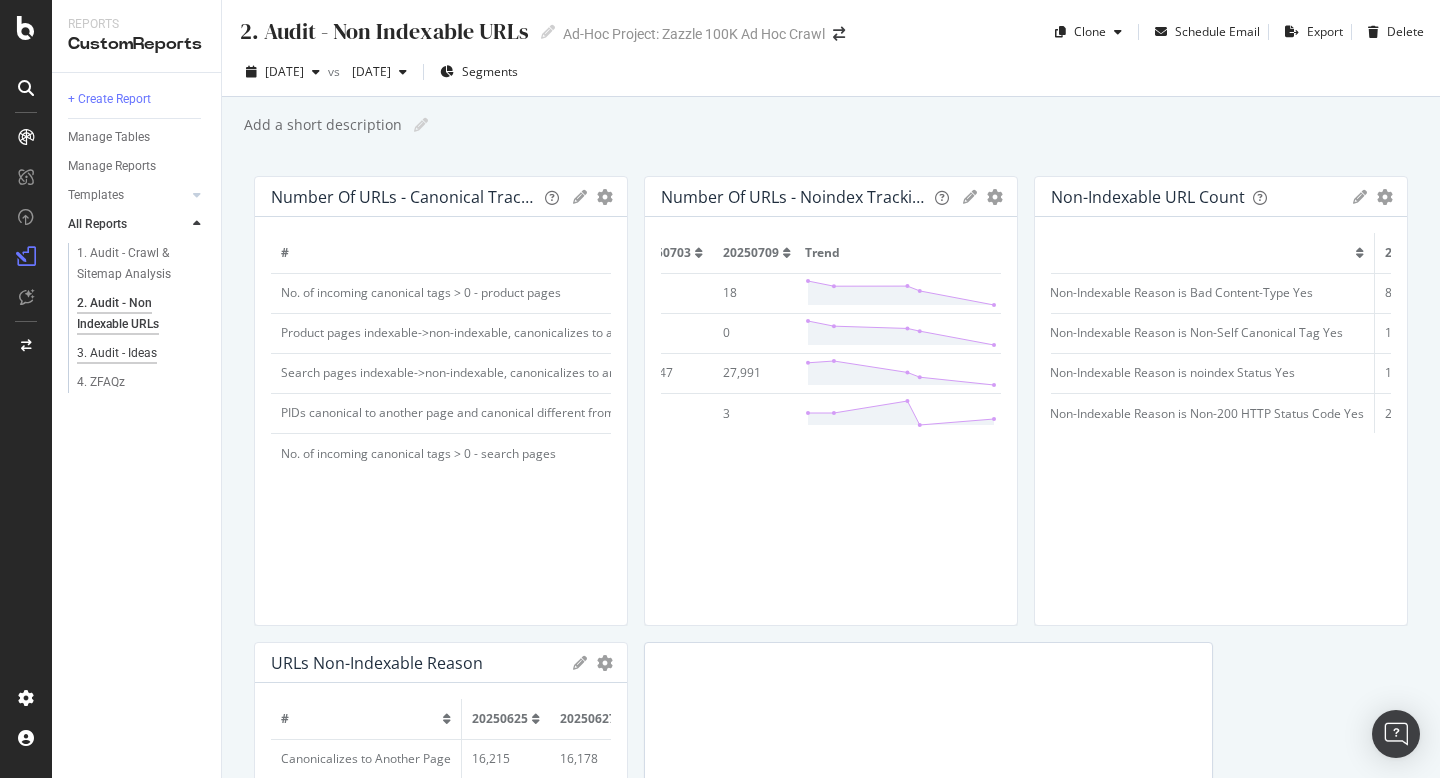 click on "3. Audit - Ideas" at bounding box center (117, 353) 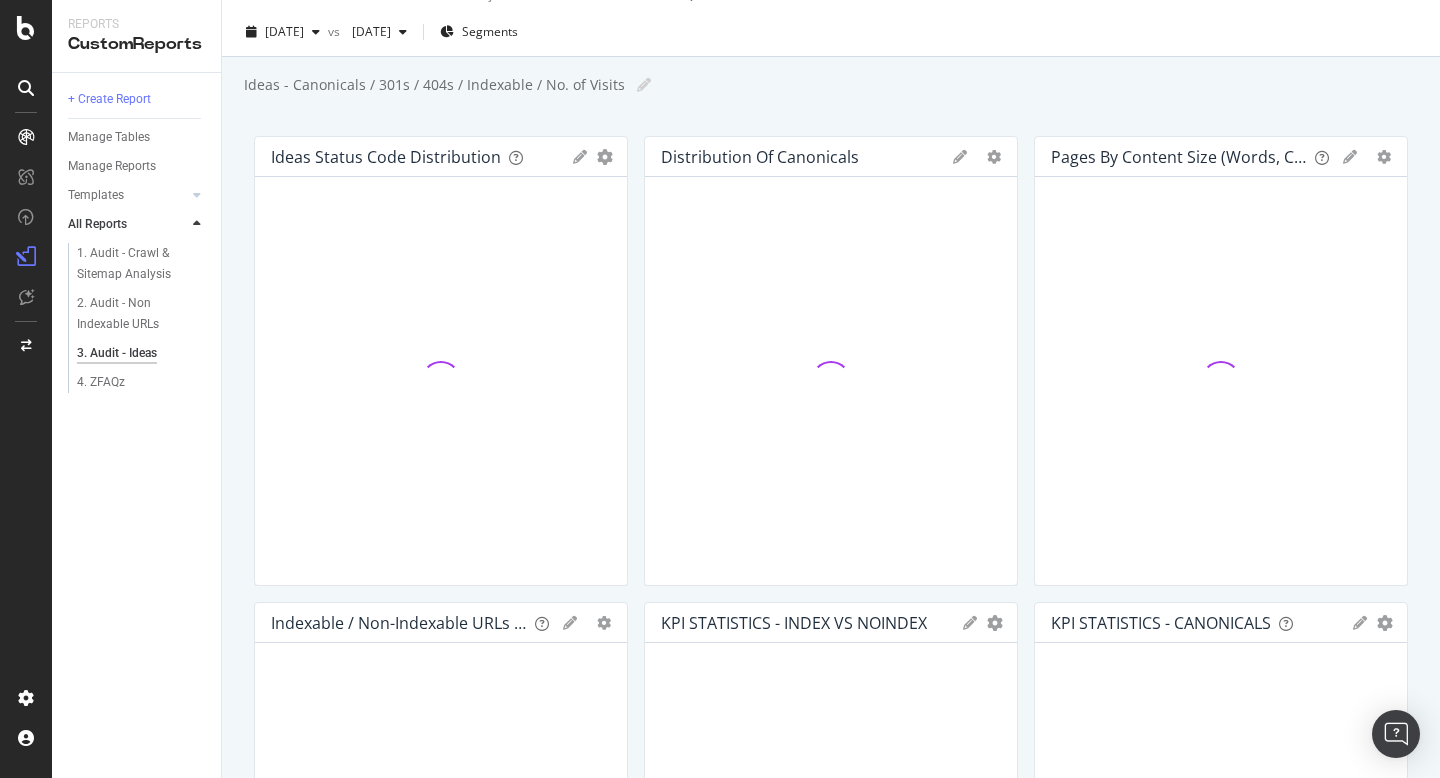 scroll, scrollTop: 68, scrollLeft: 0, axis: vertical 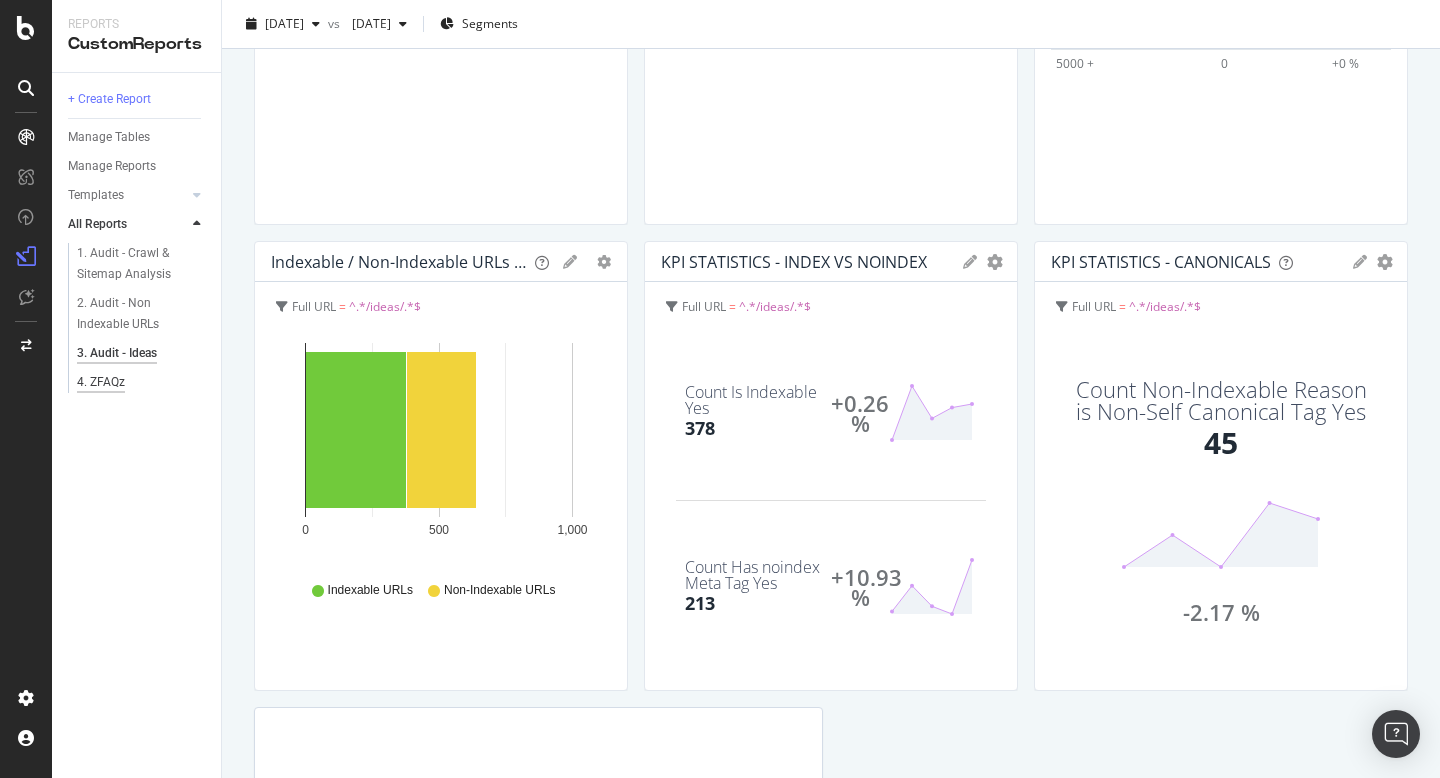 click on "4. ZFAQz" at bounding box center (101, 382) 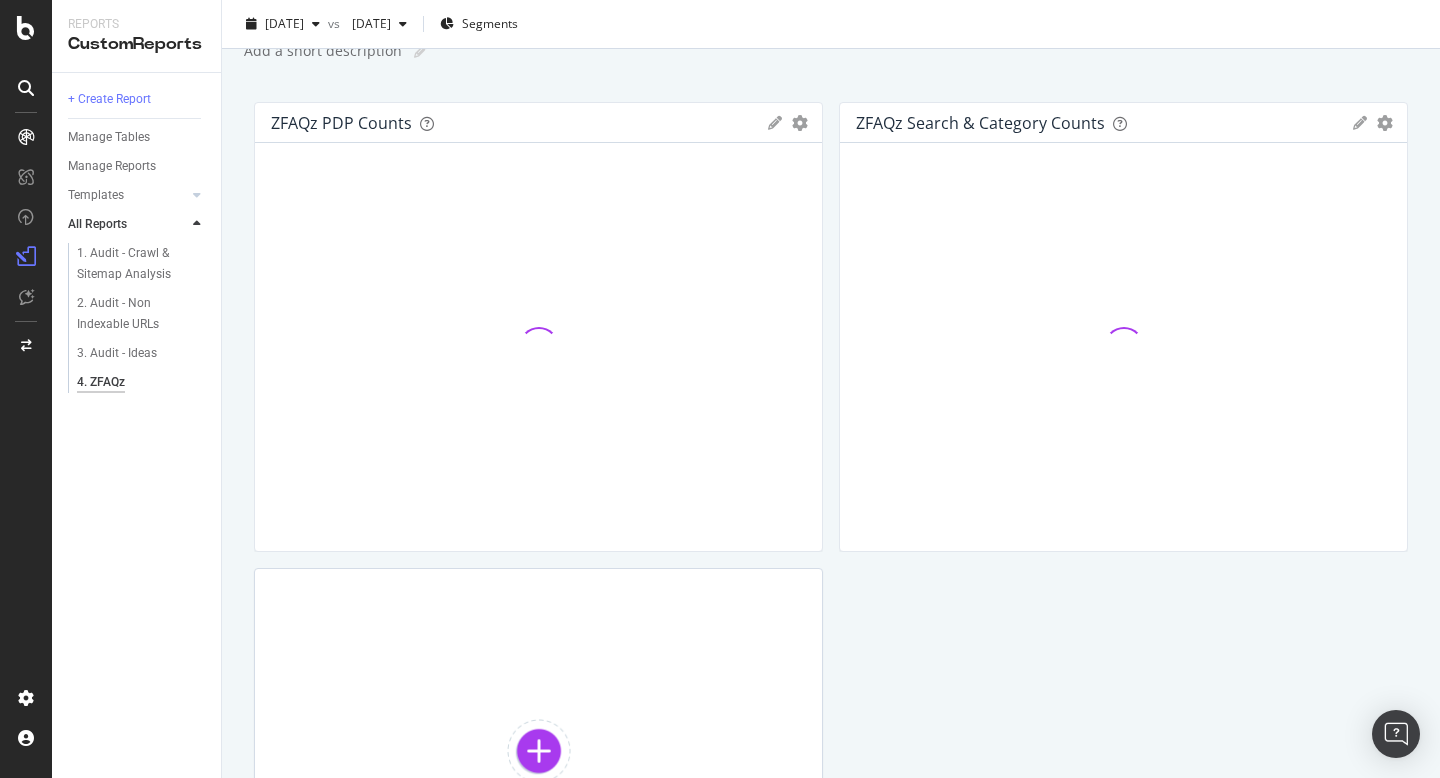 scroll, scrollTop: 0, scrollLeft: 0, axis: both 